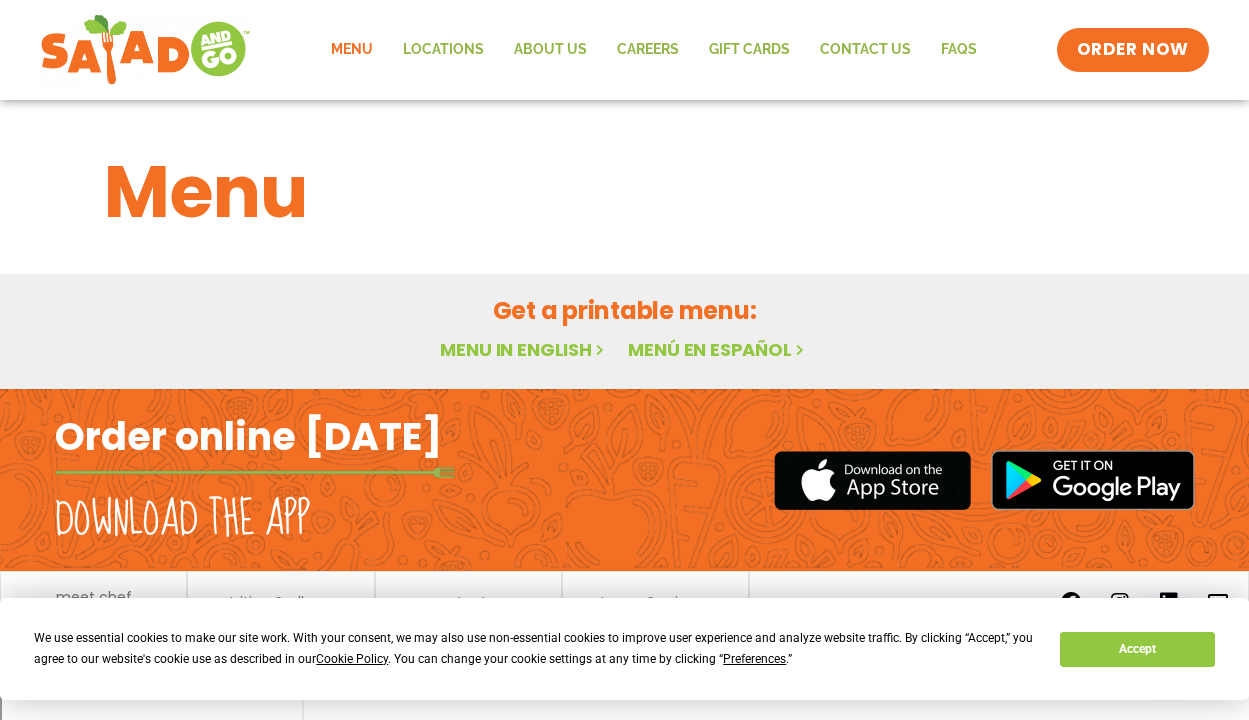 scroll, scrollTop: 0, scrollLeft: 0, axis: both 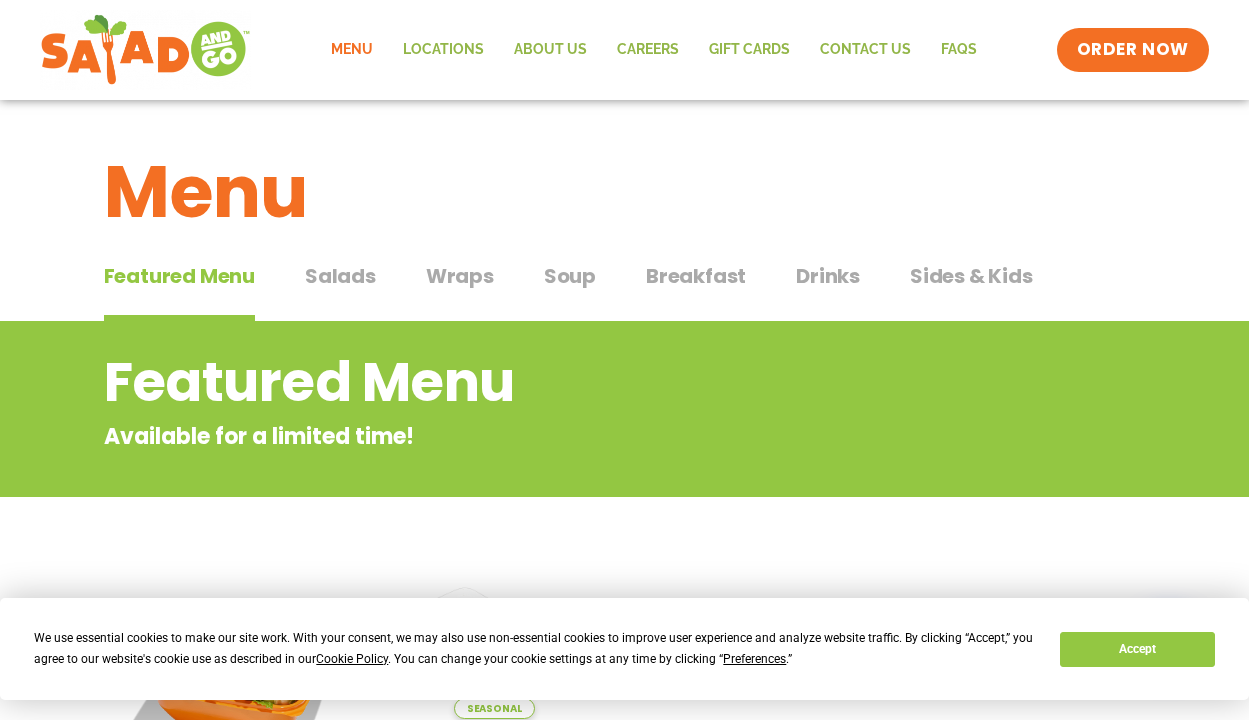 click on "Salads" at bounding box center (340, 276) 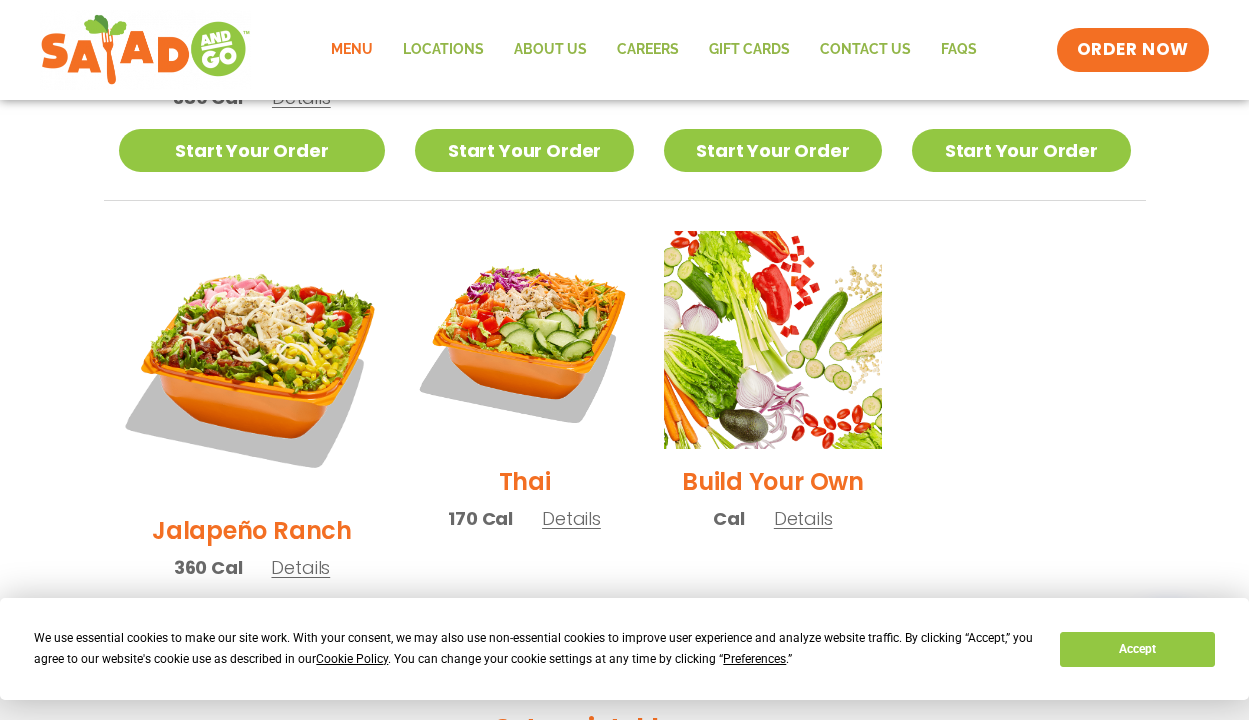 scroll, scrollTop: 1410, scrollLeft: 0, axis: vertical 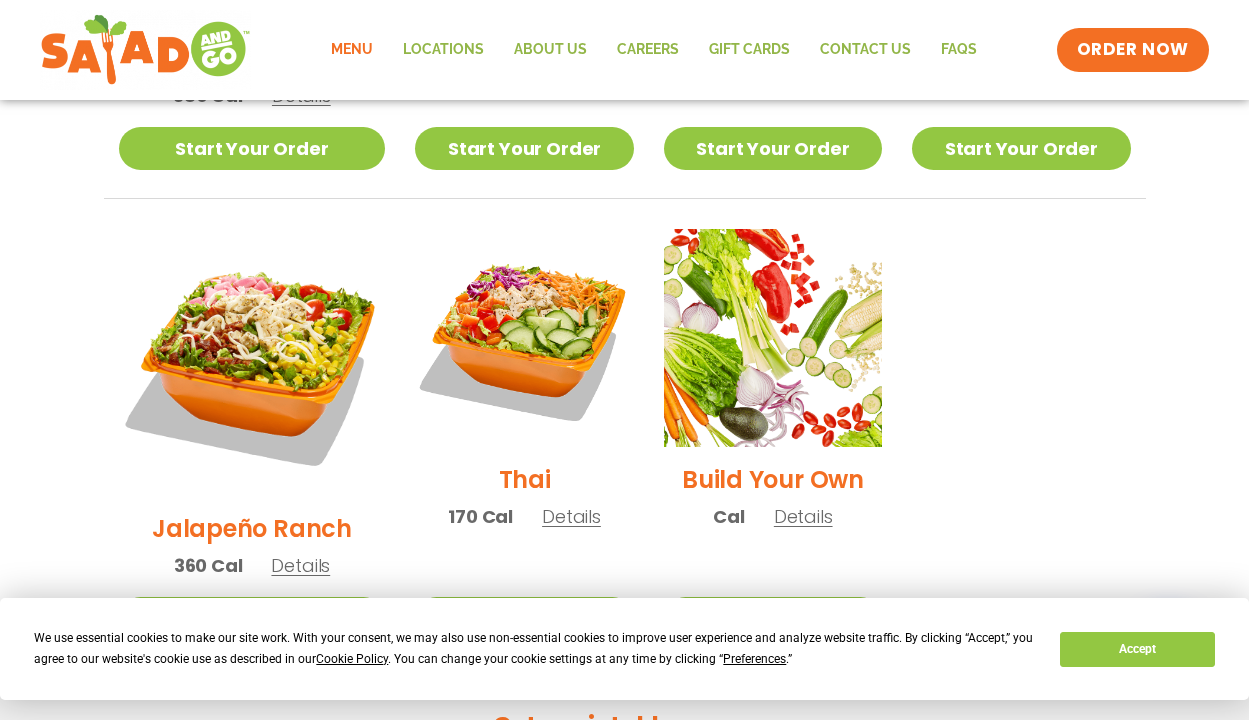 click on "Details" at bounding box center [571, 516] 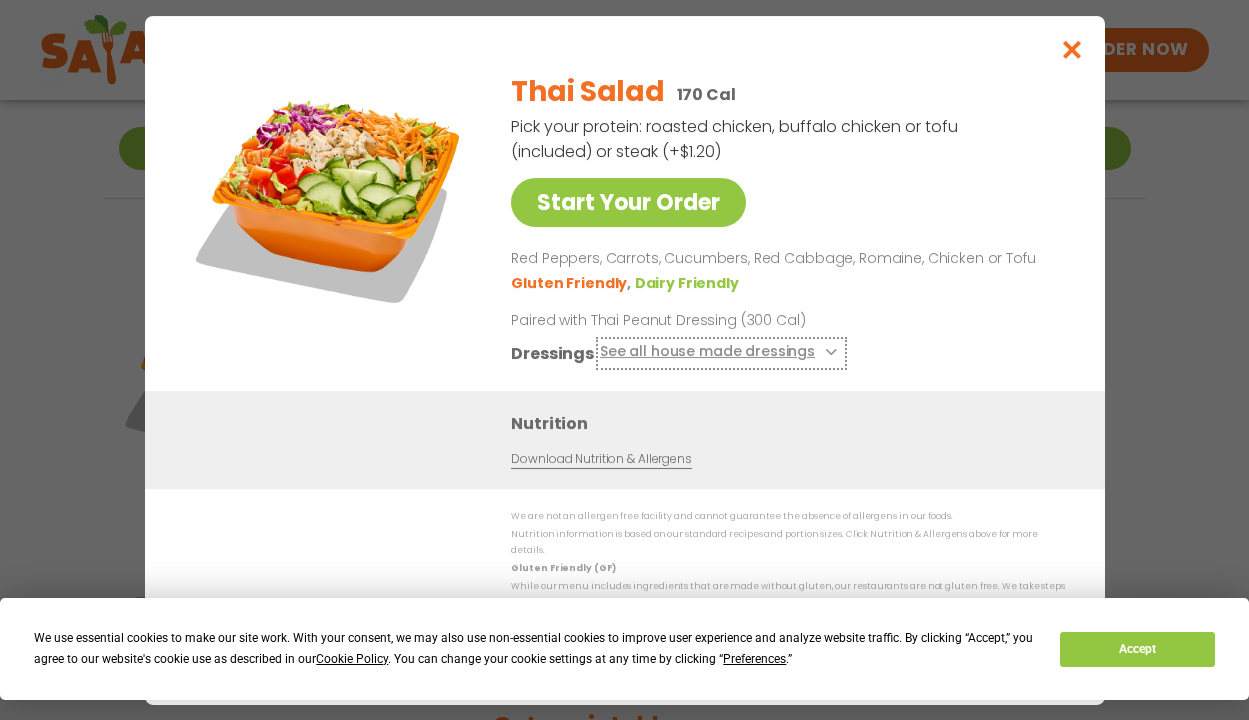 click at bounding box center (829, 352) 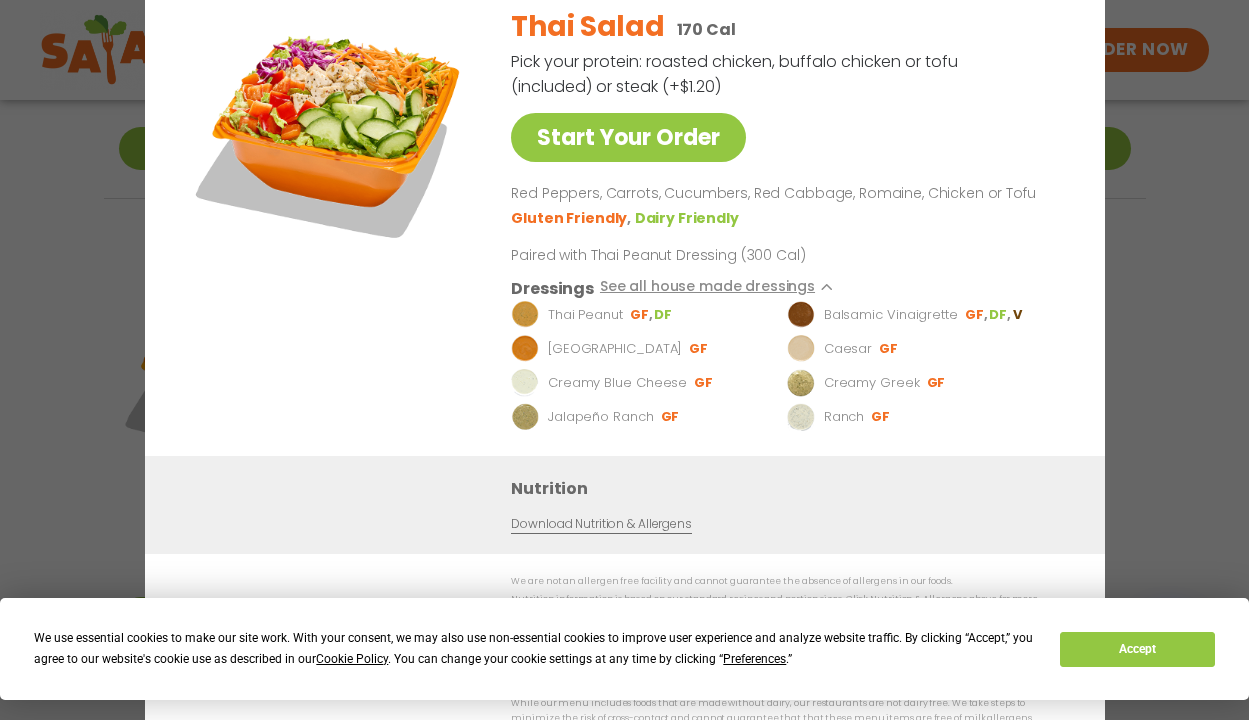 click on "Thai Salad  170 Cal  Pick your protein: roasted chicken, buffalo chicken or tofu (included) or steak (+$1.20)   Start Your Order Red Peppers, Carrots, Cucumbers, Red Cabbage, Romaine, Chicken or Tofu Gluten Friendly Dairy Friendly Paired with Thai Peanut Dressing (300 Cal) Dressings   See all house made dressings    Thai Peanut GF DF   Balsamic Vinaigrette GF DF V   BBQ Ranch [PERSON_NAME] GF   Creamy Blue Cheese GF   Creamy Greek GF   Jalapeño Ranch GF   Ranch GF" at bounding box center (784, 223) 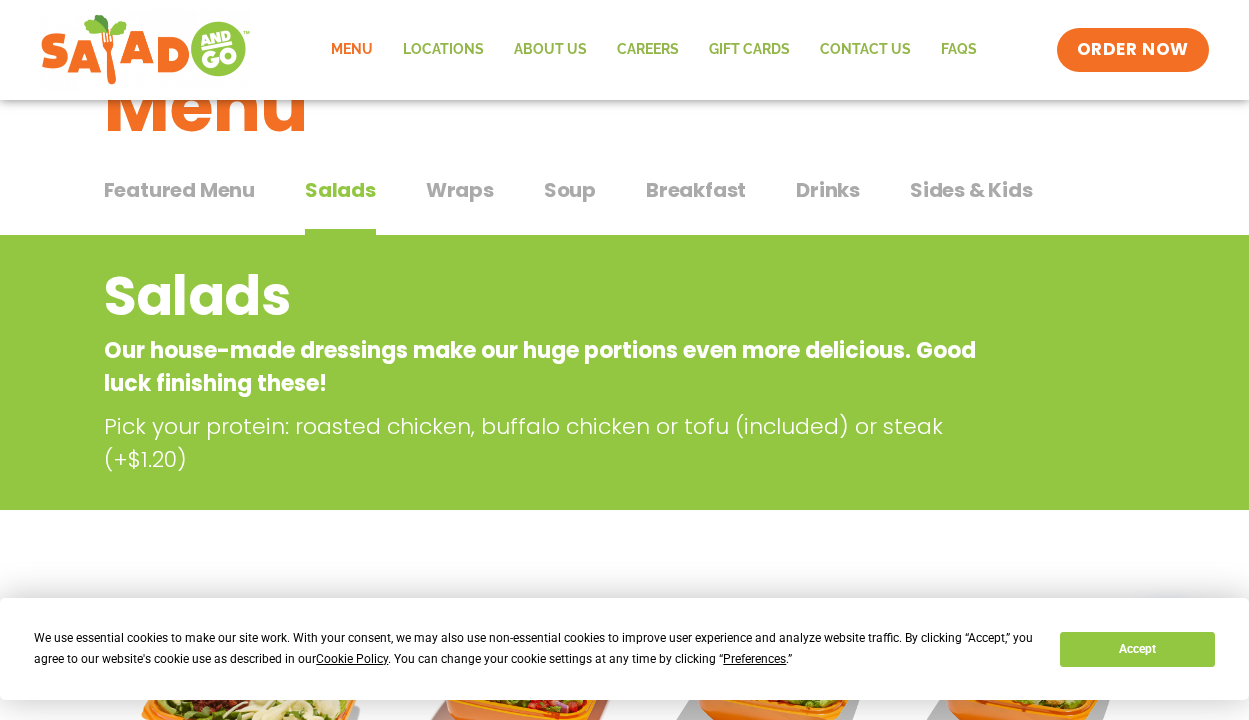 scroll, scrollTop: 11, scrollLeft: 0, axis: vertical 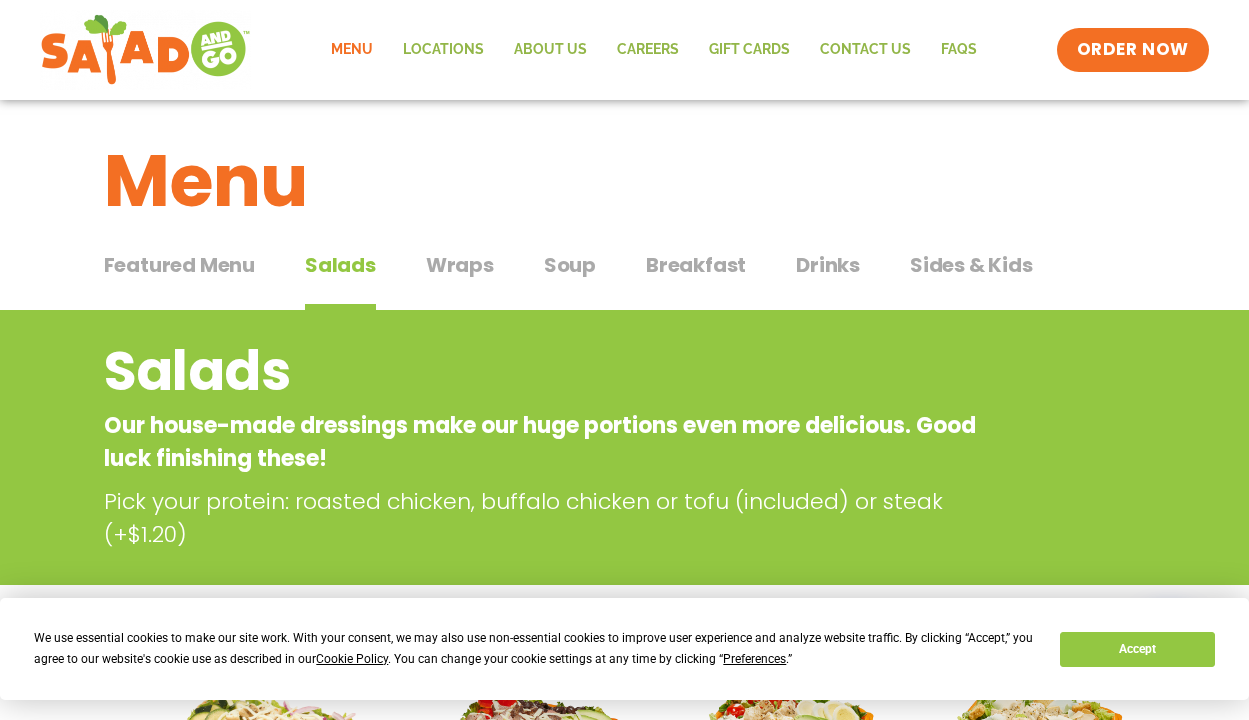 click on "Sides & Kids" at bounding box center [971, 265] 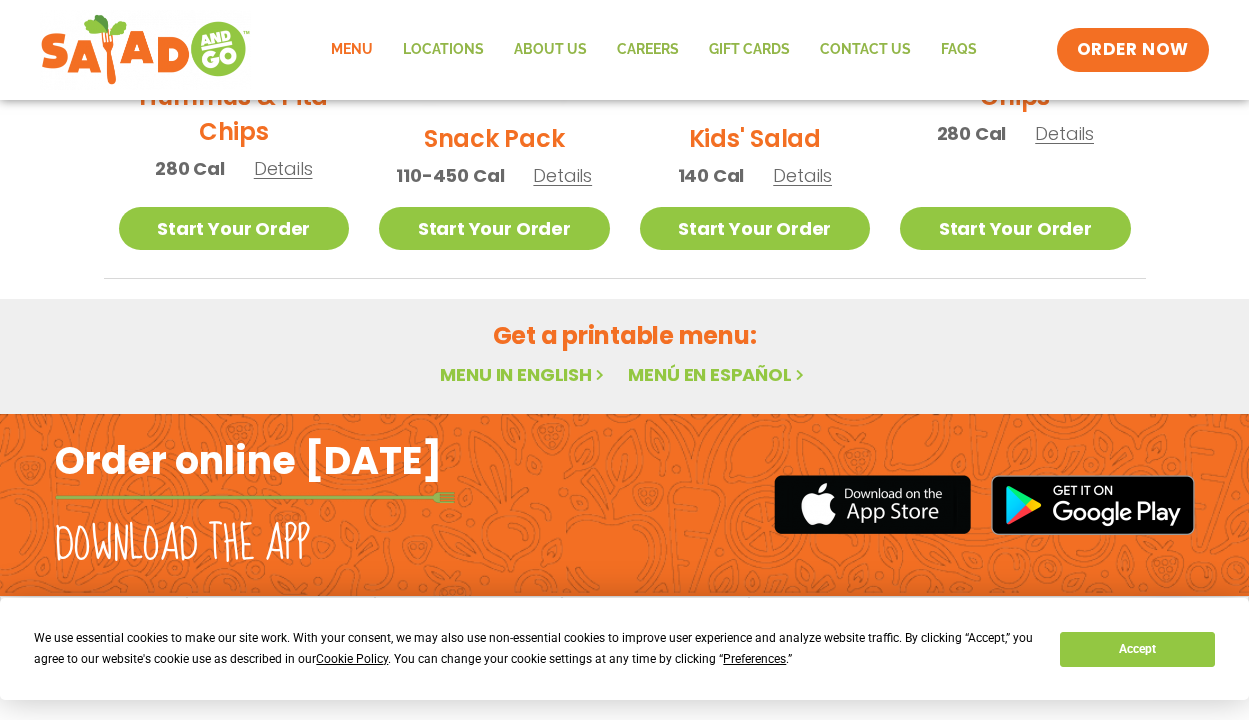 scroll, scrollTop: 0, scrollLeft: 0, axis: both 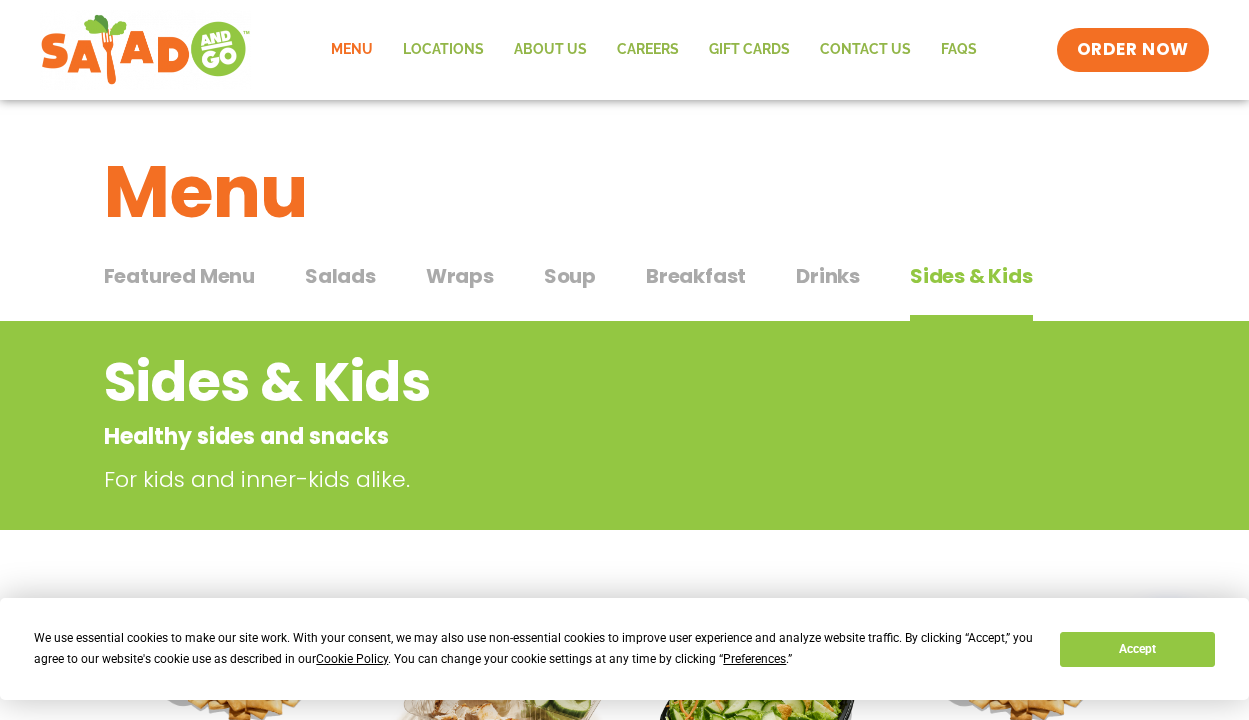 click on "Soup" at bounding box center [570, 276] 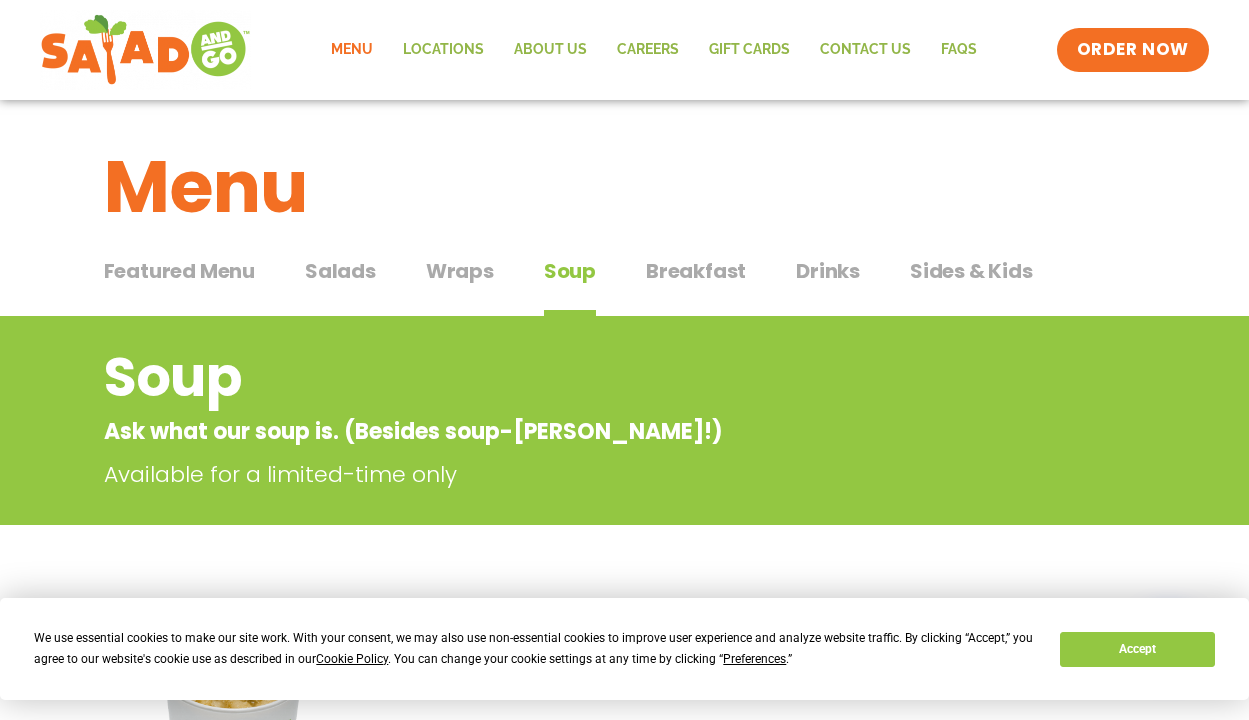 scroll, scrollTop: 0, scrollLeft: 0, axis: both 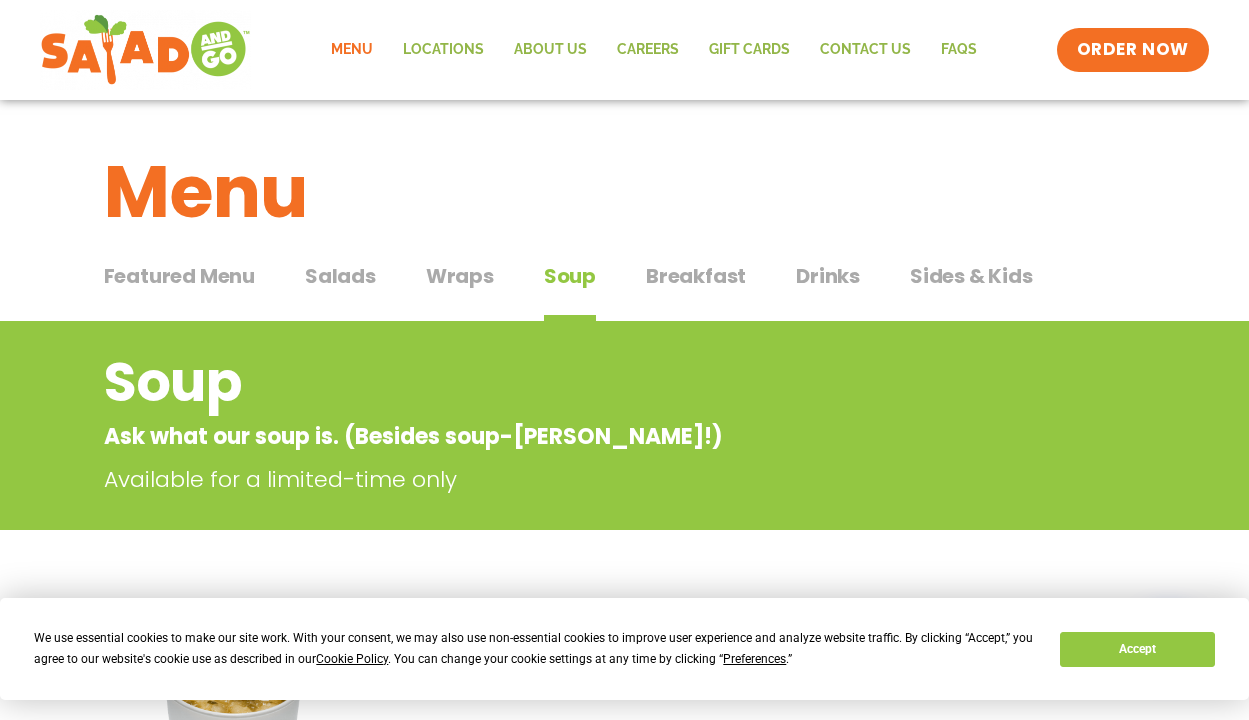 click on "Breakfast" at bounding box center [696, 276] 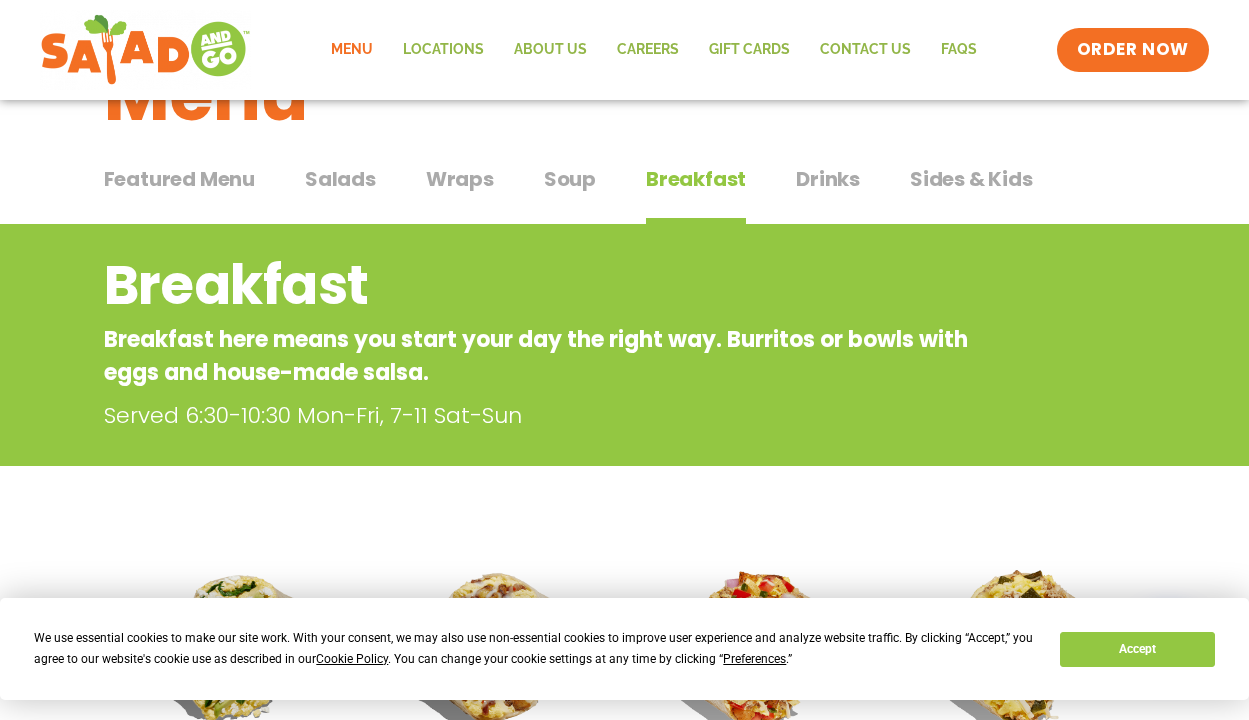 scroll, scrollTop: 69, scrollLeft: 0, axis: vertical 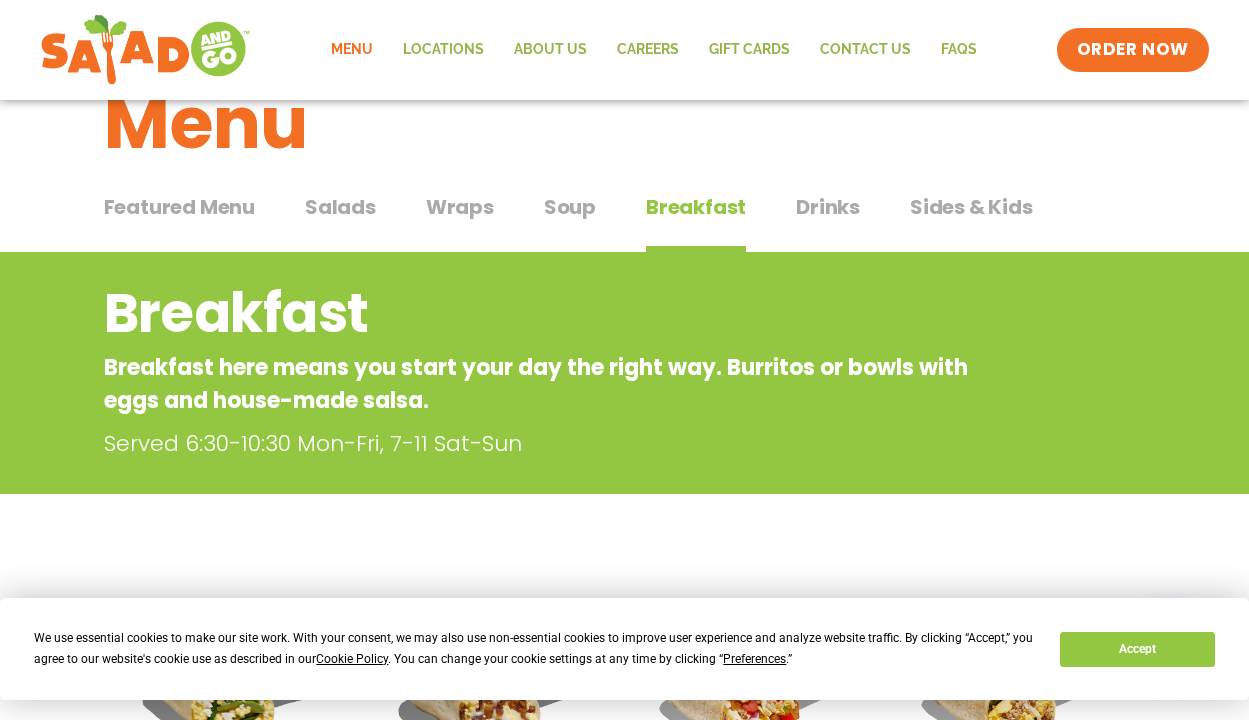 click on "Wraps" at bounding box center (460, 207) 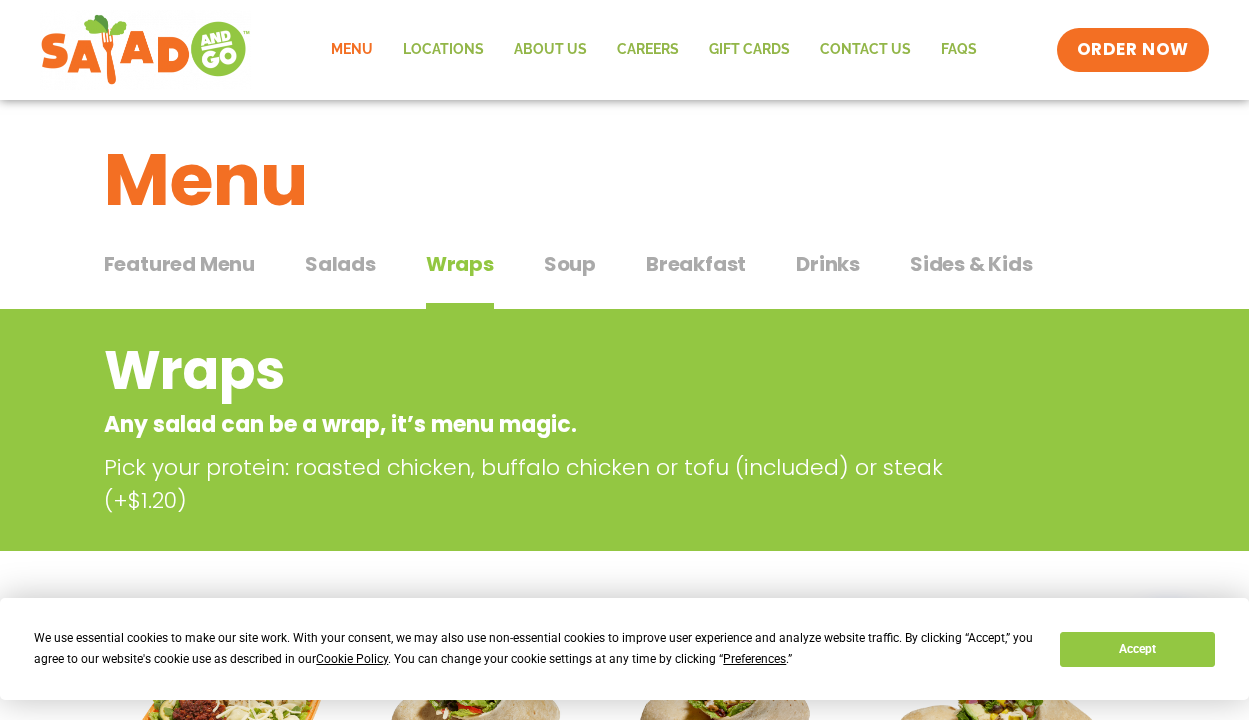 scroll, scrollTop: 0, scrollLeft: 0, axis: both 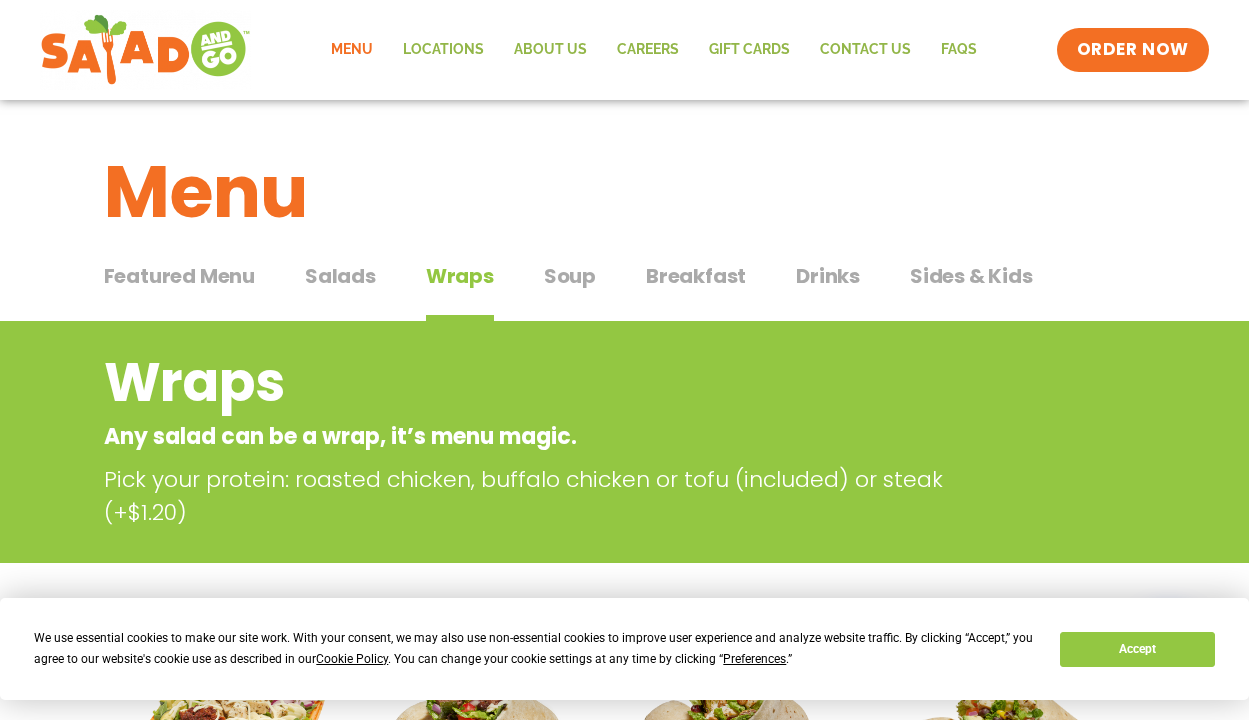 click on "Featured Menu   Featured Menu       Salads   Salads       Wraps   Wraps       Soup   Soup       Breakfast   Breakfast       Drinks   Drinks       Sides & Kids   Sides & Kids" at bounding box center (625, 288) 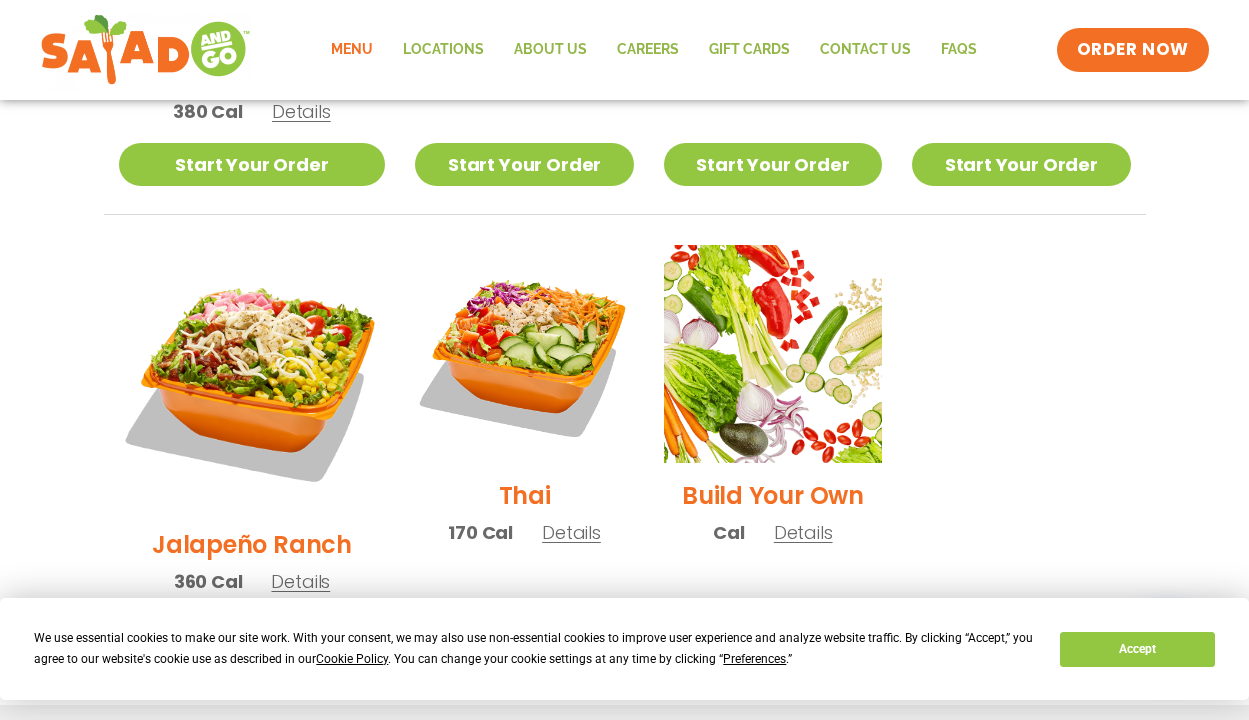 scroll, scrollTop: 1378, scrollLeft: 0, axis: vertical 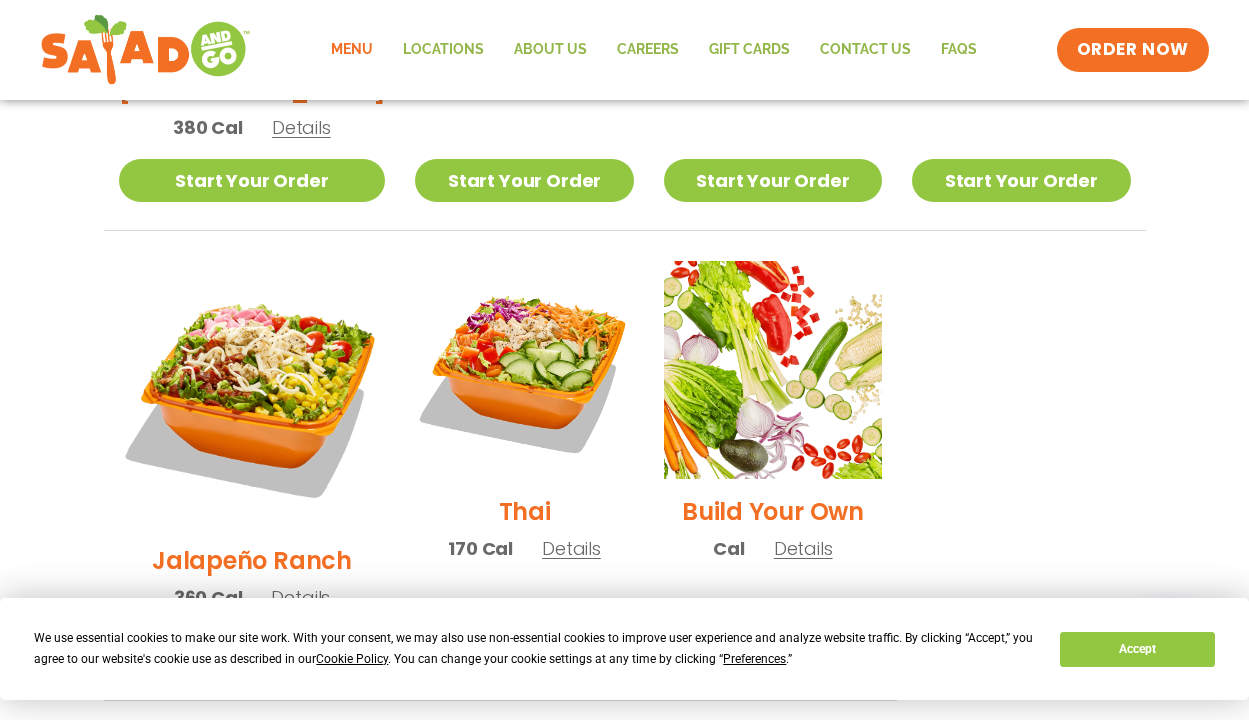 click on "Details" at bounding box center (300, 597) 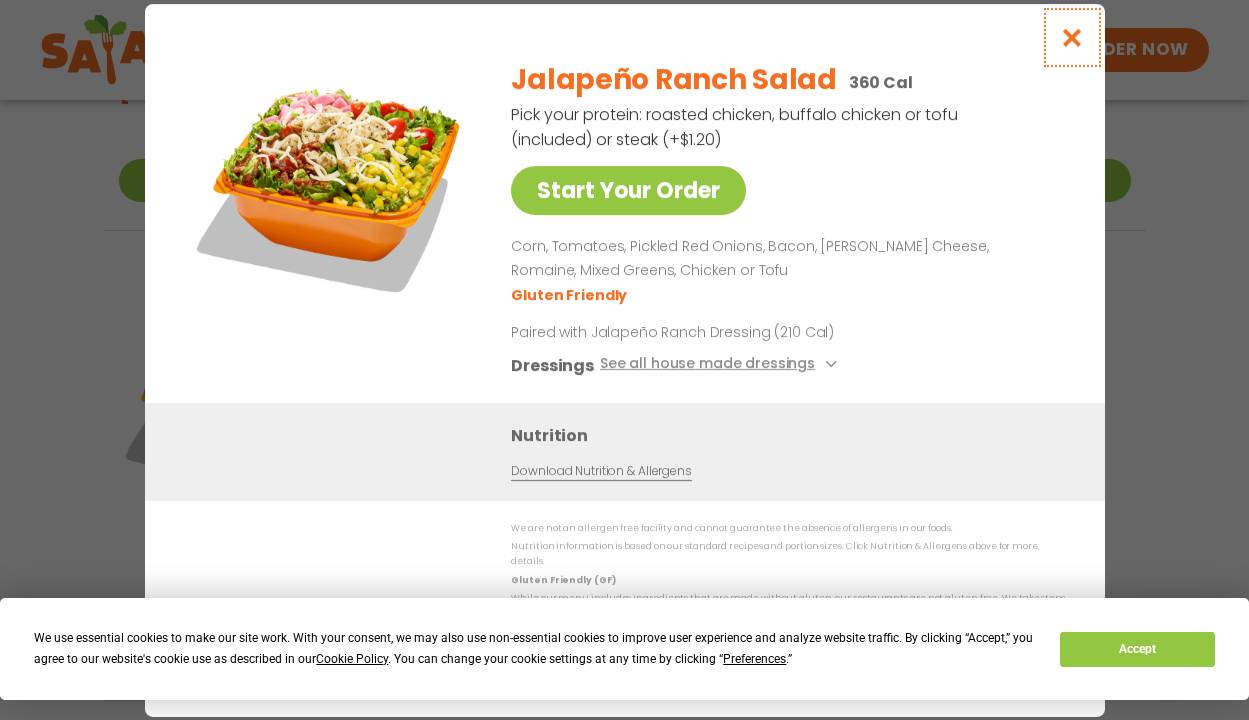 drag, startPoint x: 1064, startPoint y: 43, endPoint x: 1033, endPoint y: 88, distance: 54.644306 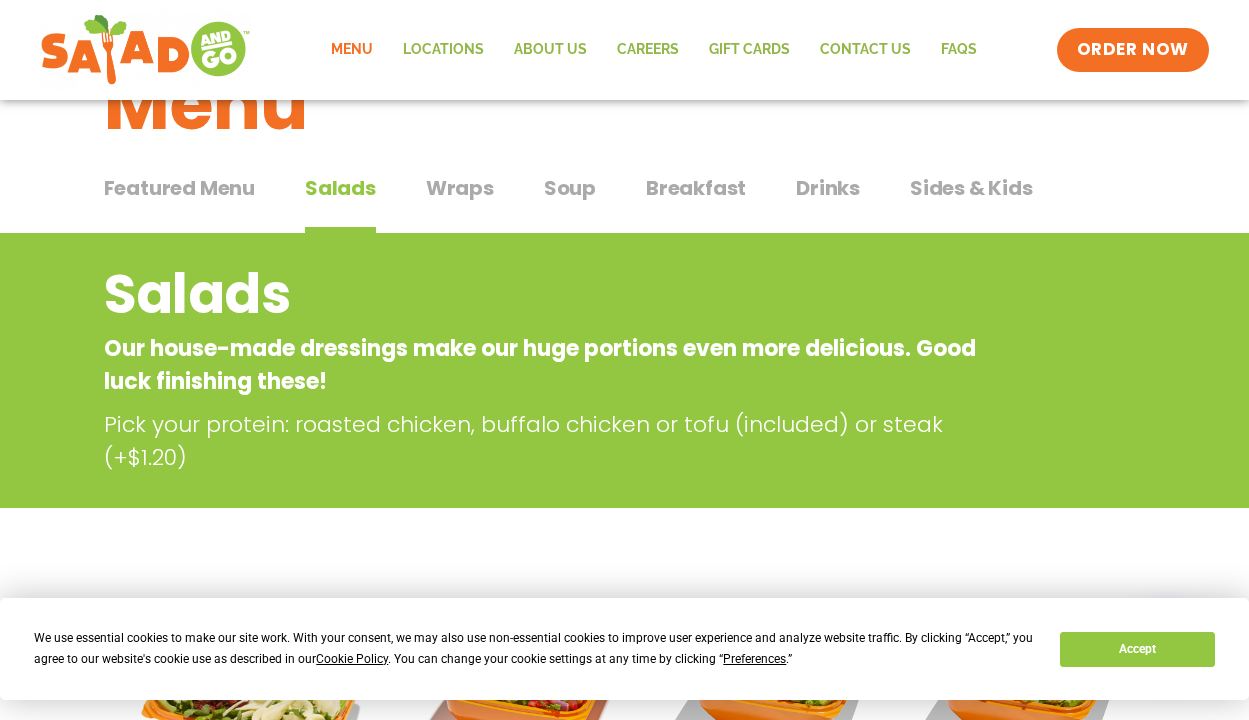 scroll, scrollTop: 0, scrollLeft: 0, axis: both 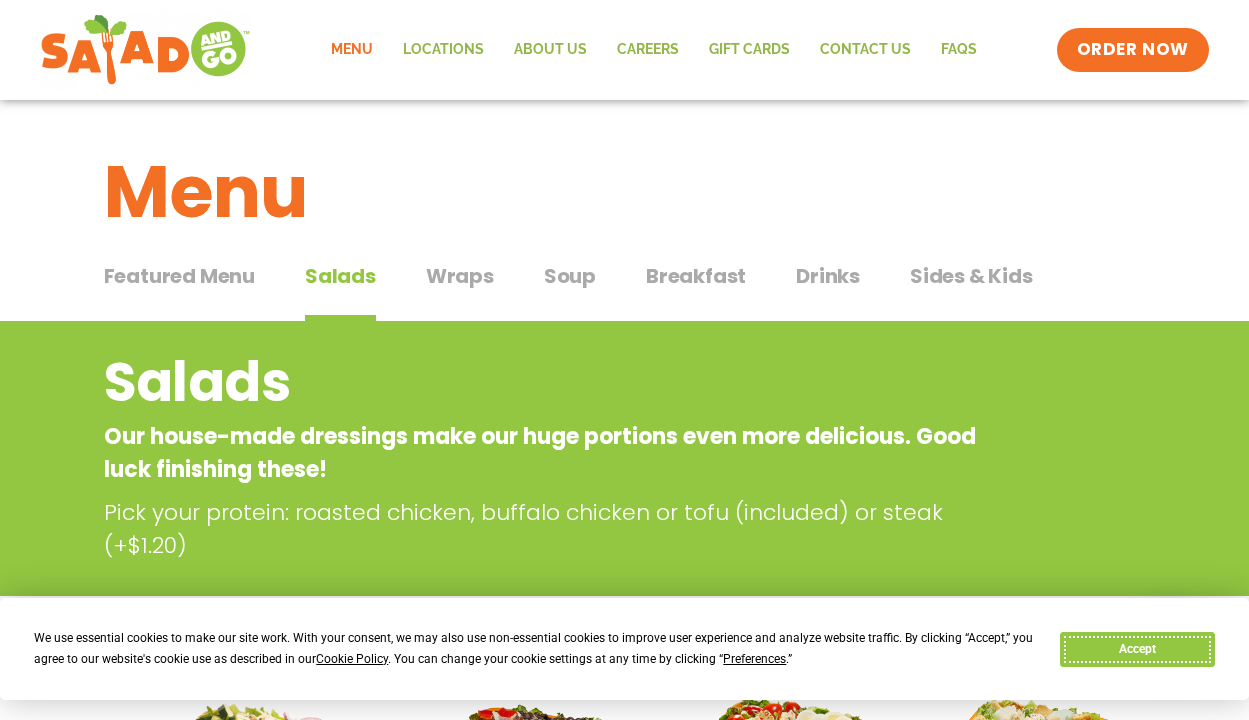 click on "Accept" at bounding box center (1137, 649) 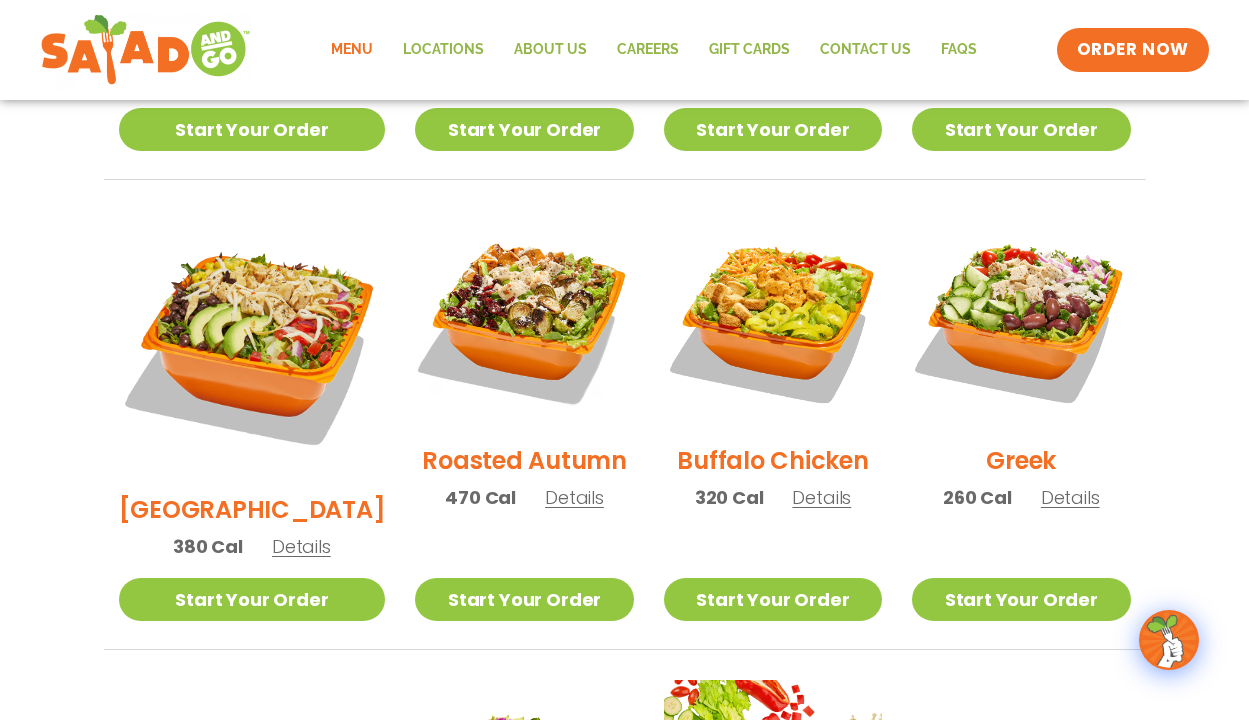 scroll, scrollTop: 966, scrollLeft: 0, axis: vertical 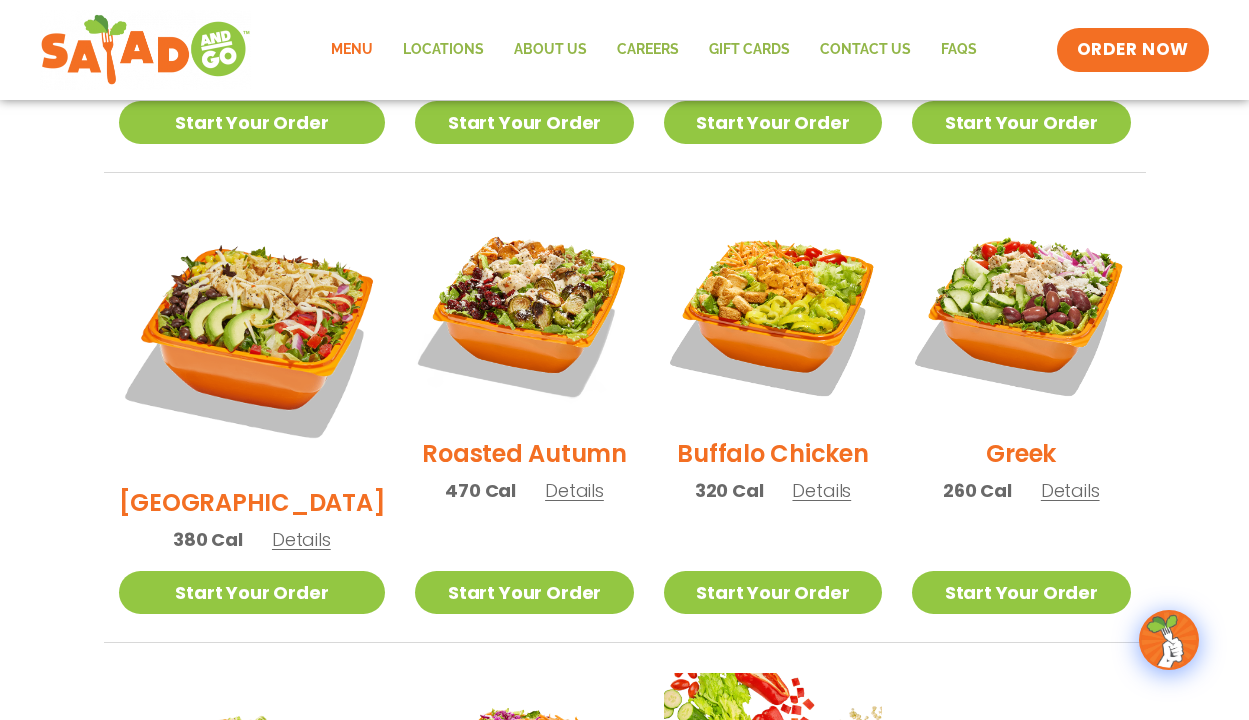 click on "Details" at bounding box center (821, 490) 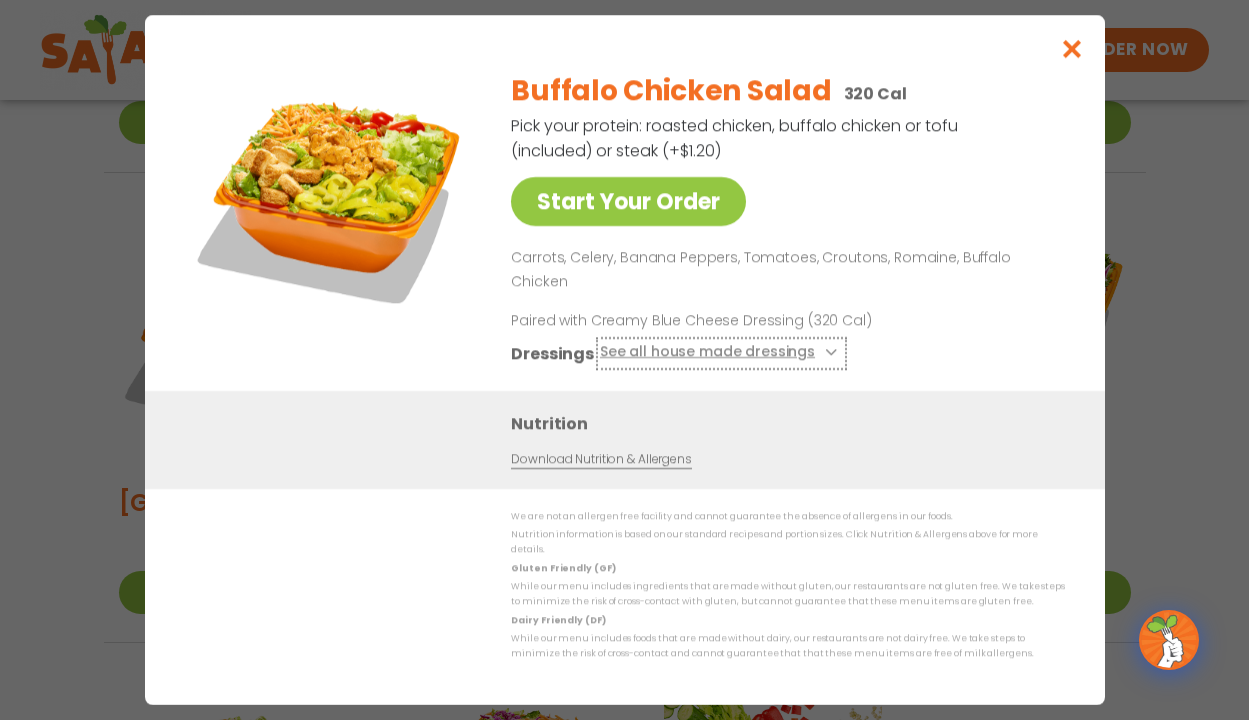click at bounding box center [829, 352] 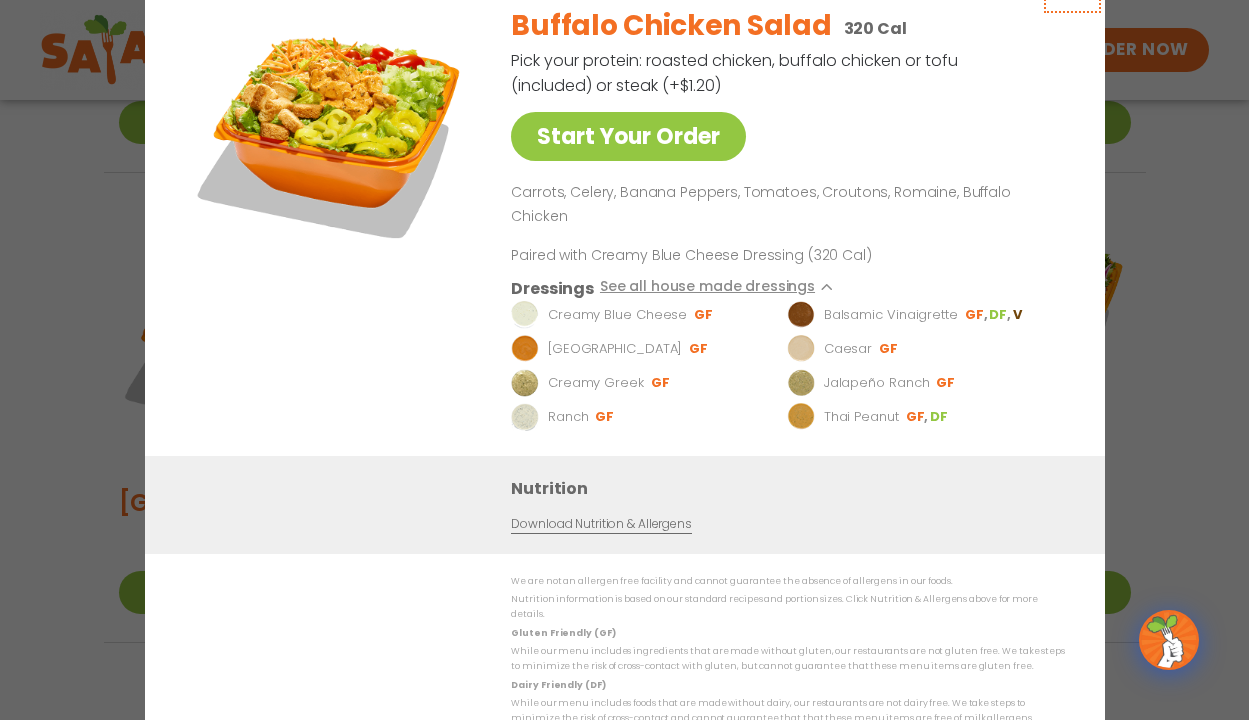 click at bounding box center (1071, -17) 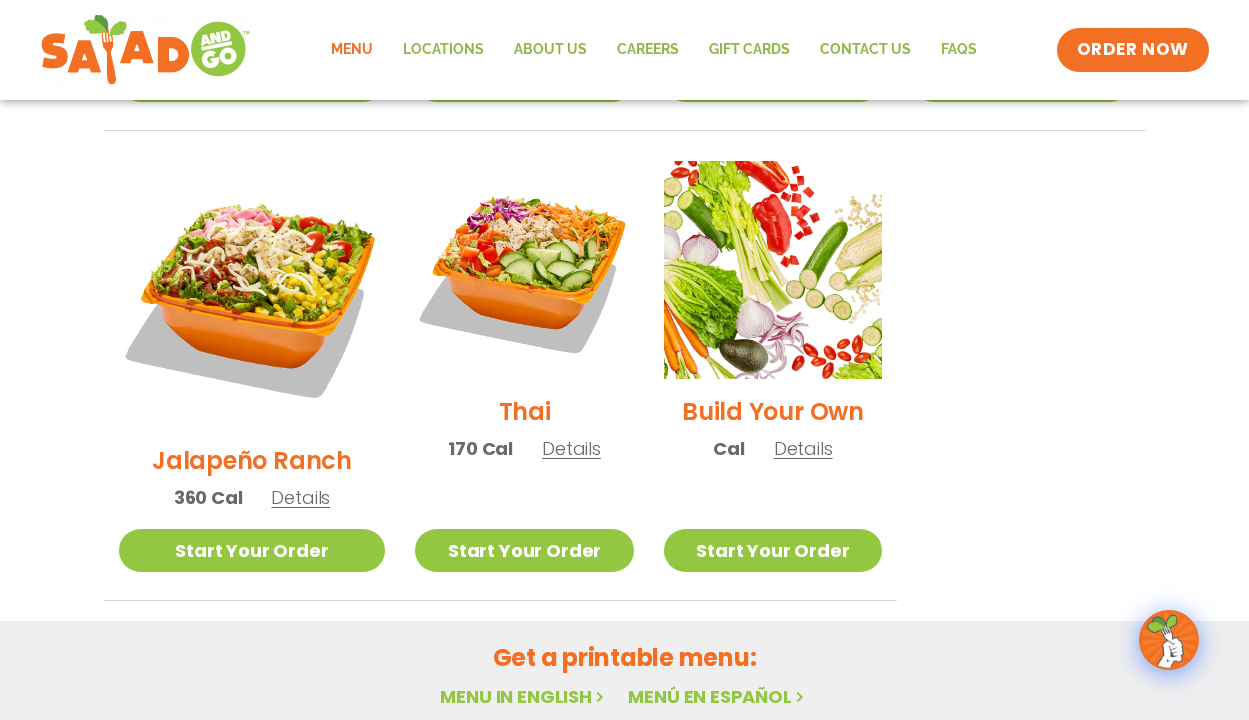 scroll, scrollTop: 1453, scrollLeft: 0, axis: vertical 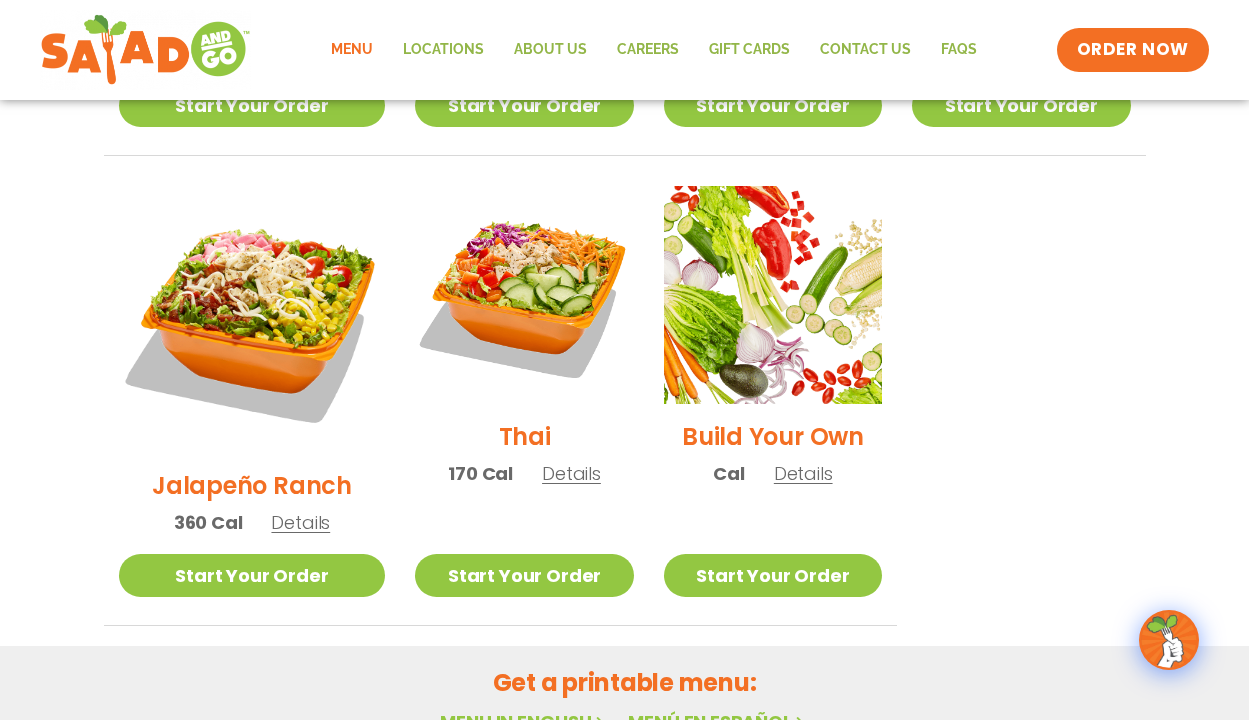 click on "Details" at bounding box center (300, 522) 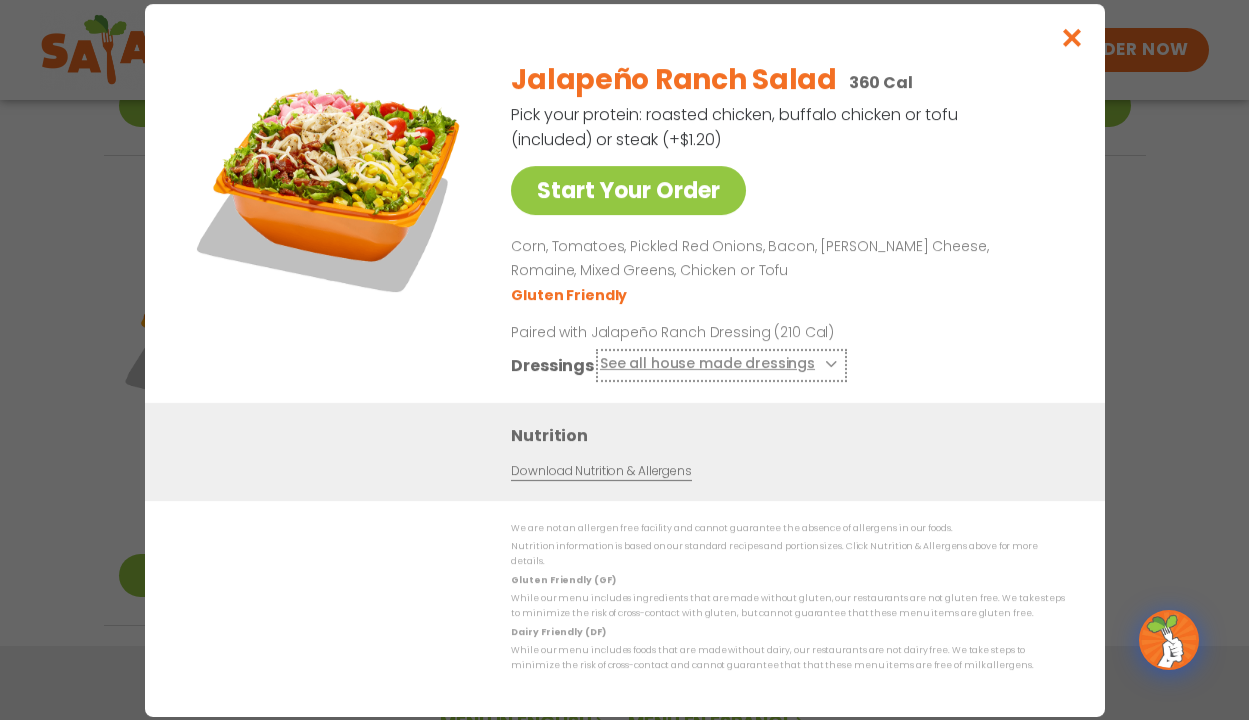 click on "See all house made dressings" at bounding box center (720, 364) 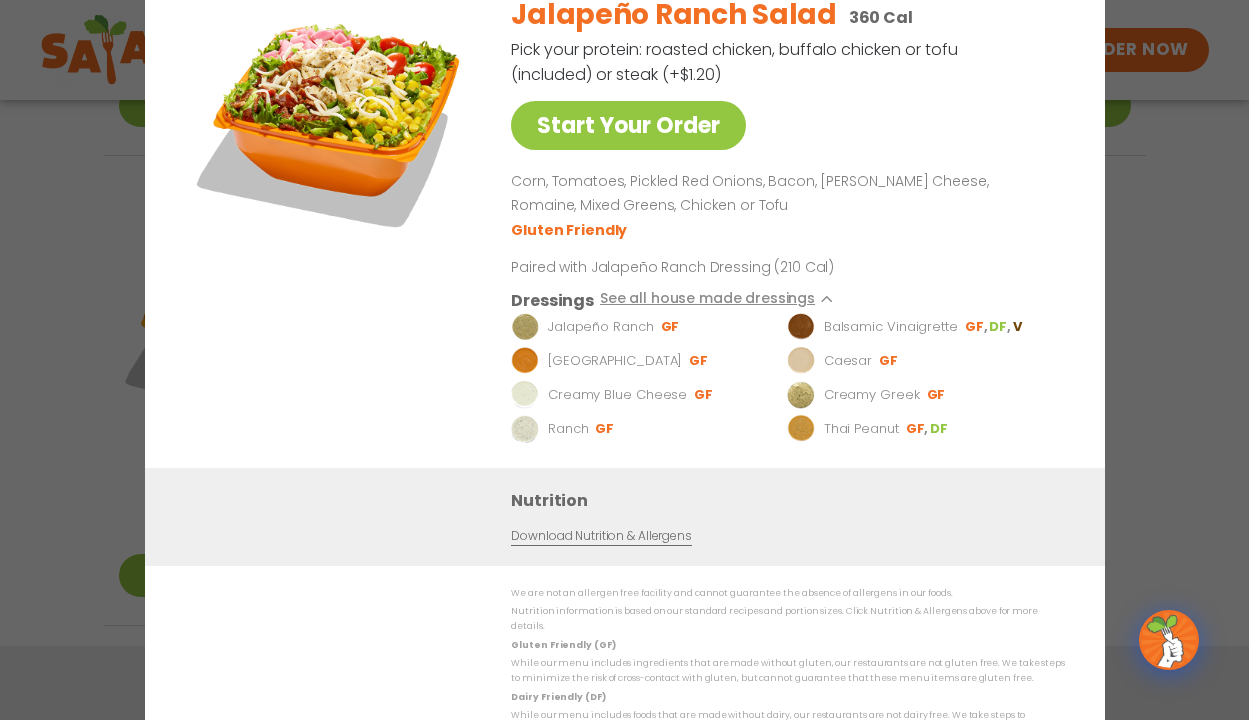 click on "Start Your Order Jalapeño Ranch Salad  360 Cal  Pick your protein: roasted chicken, buffalo chicken or tofu (included) or steak (+$1.20)   Start Your Order Corn, Tomatoes, Pickled Red Onions, Bacon, [PERSON_NAME] Cheese, Romaine, Mixed Greens, Chicken or Tofu Gluten Friendly Paired with Jalapeño Ranch Dressing (210 Cal) Dressings   See all house made dressings    Jalapeño Ranch GF   Balsamic Vinaigrette GF DF V   BBQ Ranch [PERSON_NAME] GF   Creamy Blue Cheese GF   Creamy Greek GF   Ranch GF   Thai Peanut GF DF Nutrition   Download Nutrition & Allergens We are not an allergen free facility and cannot guarantee the absence of allergens in our foods. Nutrition information is based on our standard recipes and portion sizes. Click Nutrition & Allergens above for more details. Gluten Friendly (GF) Dairy Friendly (DF)" at bounding box center (624, 360) 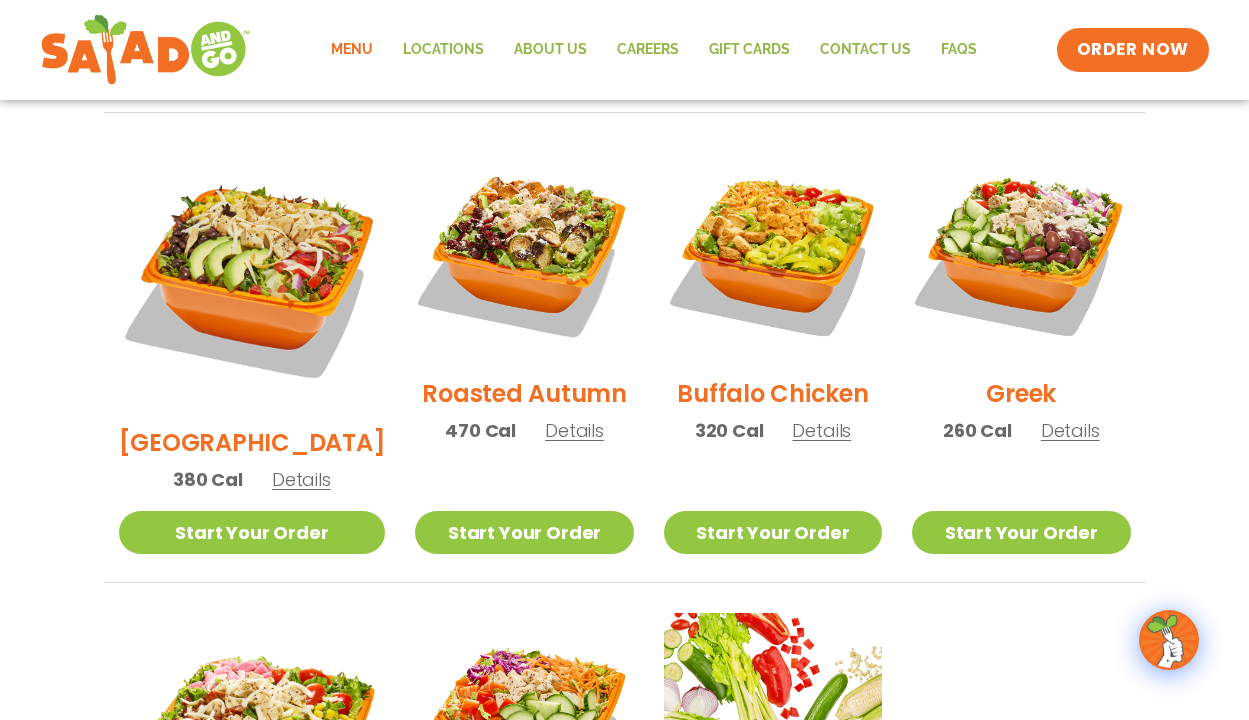 scroll, scrollTop: 1023, scrollLeft: 0, axis: vertical 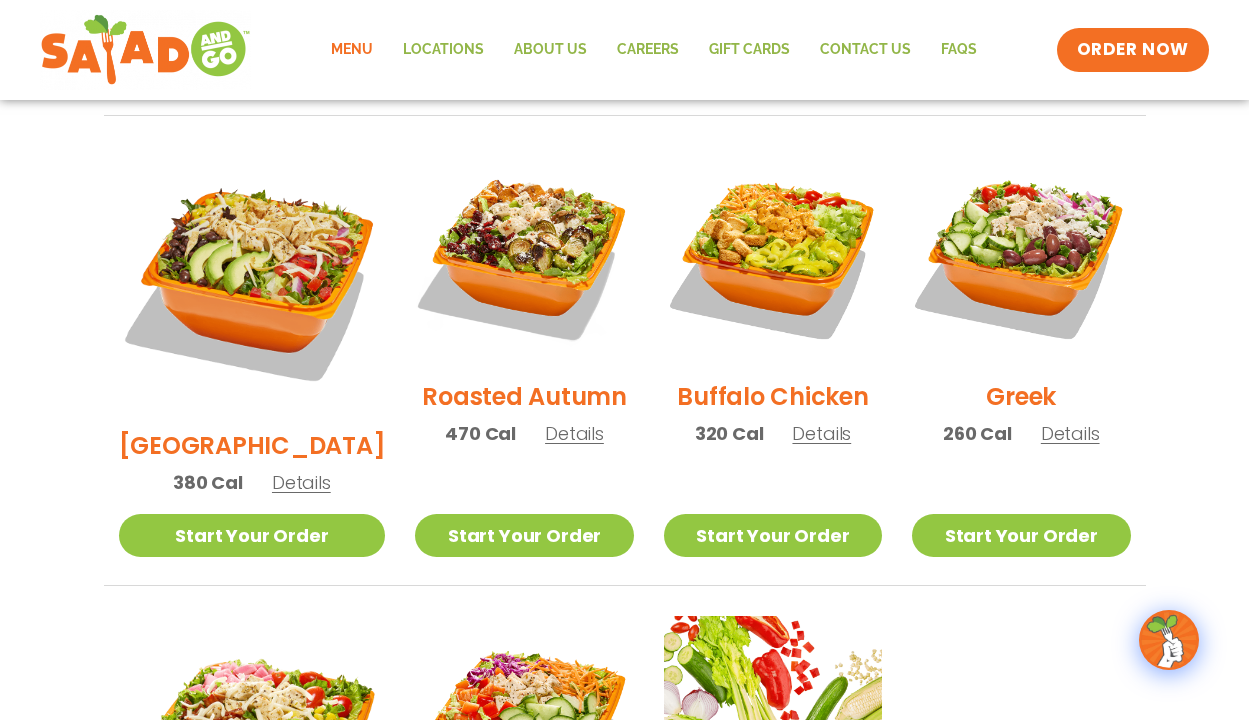 click on "Details" at bounding box center [821, 433] 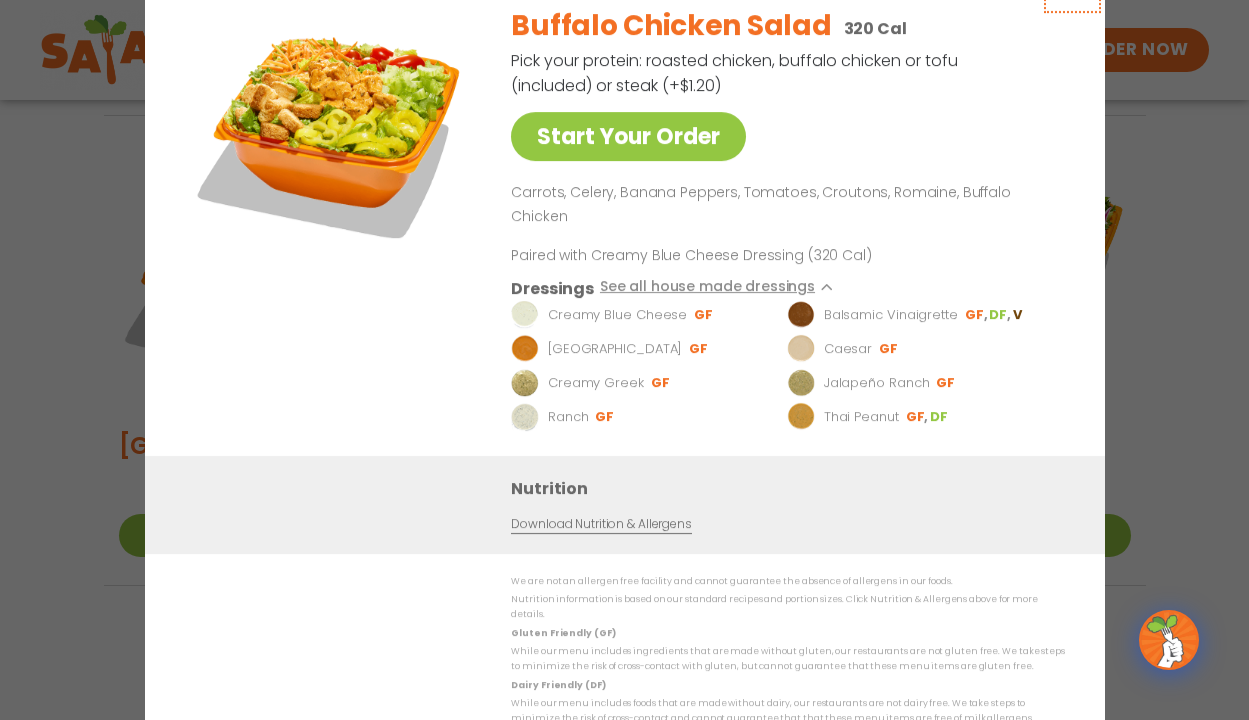 click at bounding box center [1071, -17] 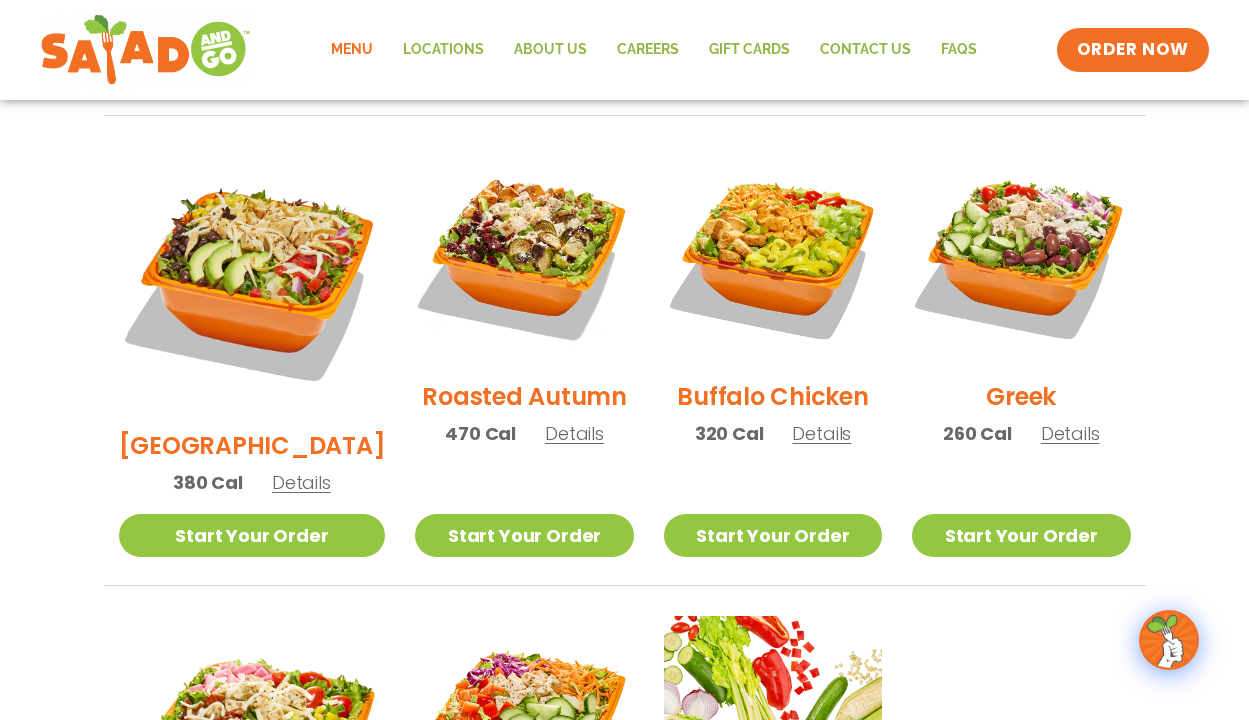 scroll, scrollTop: 1017, scrollLeft: 0, axis: vertical 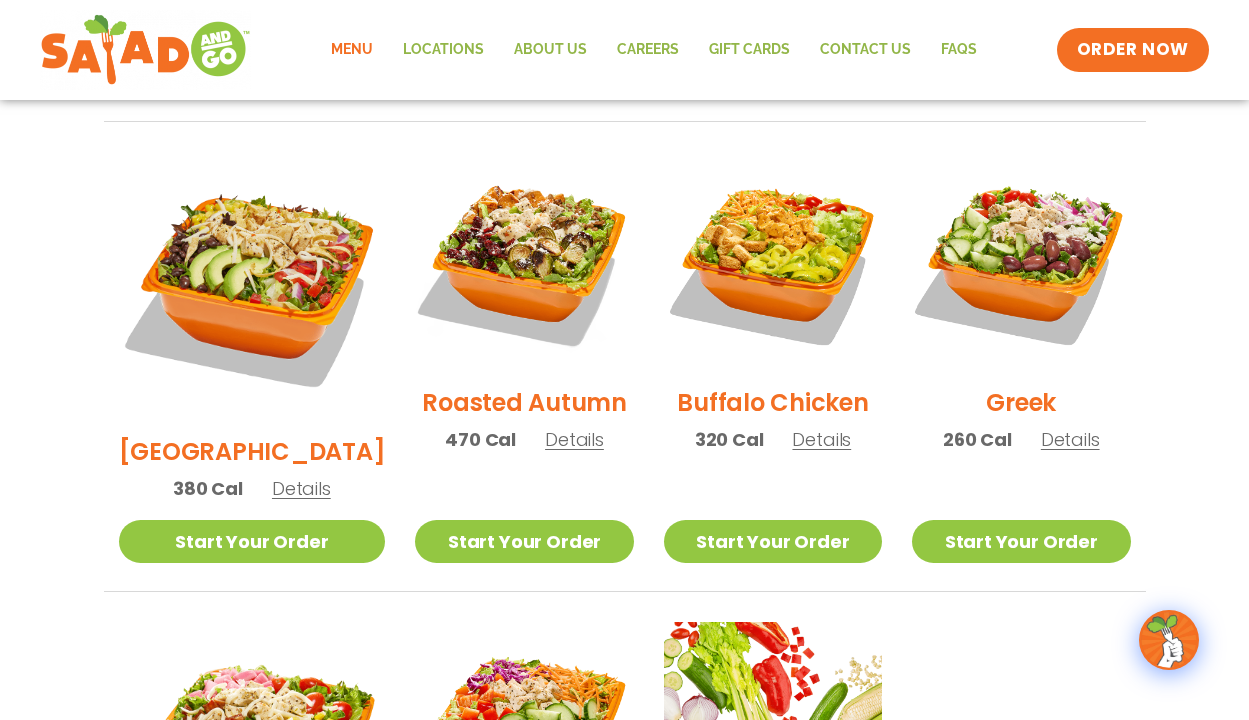 click on "Details" at bounding box center (301, 488) 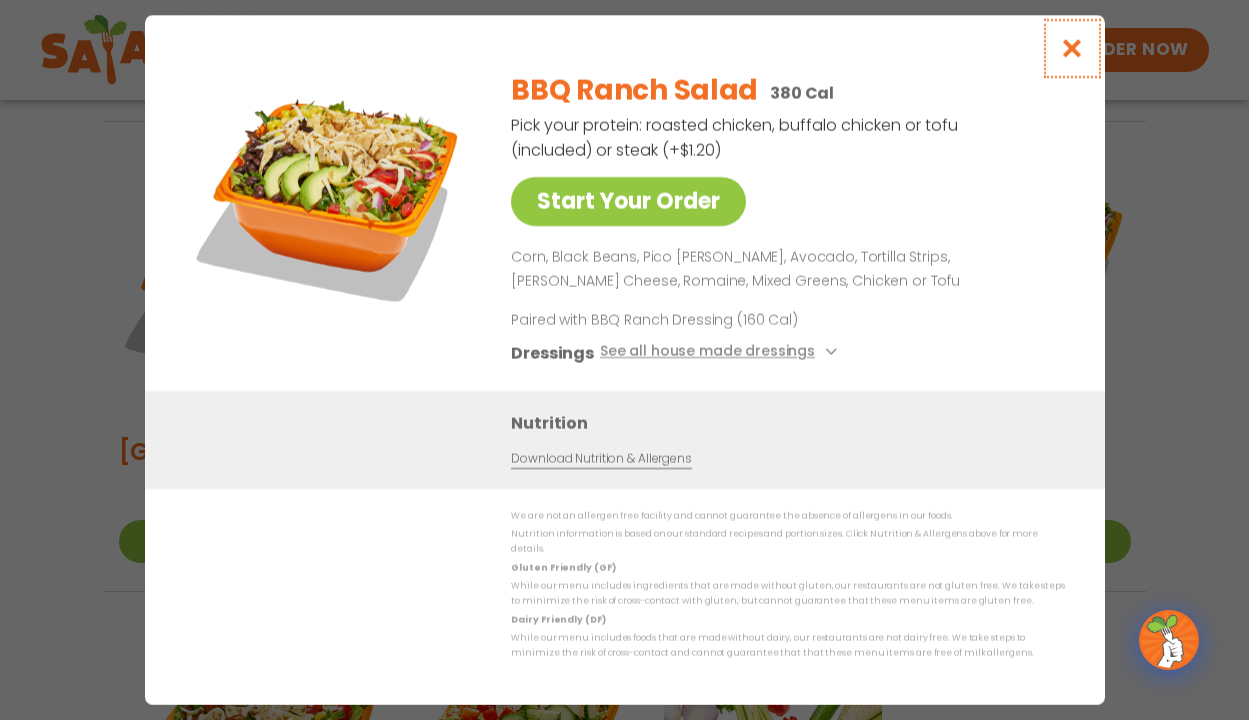 click at bounding box center (1071, 48) 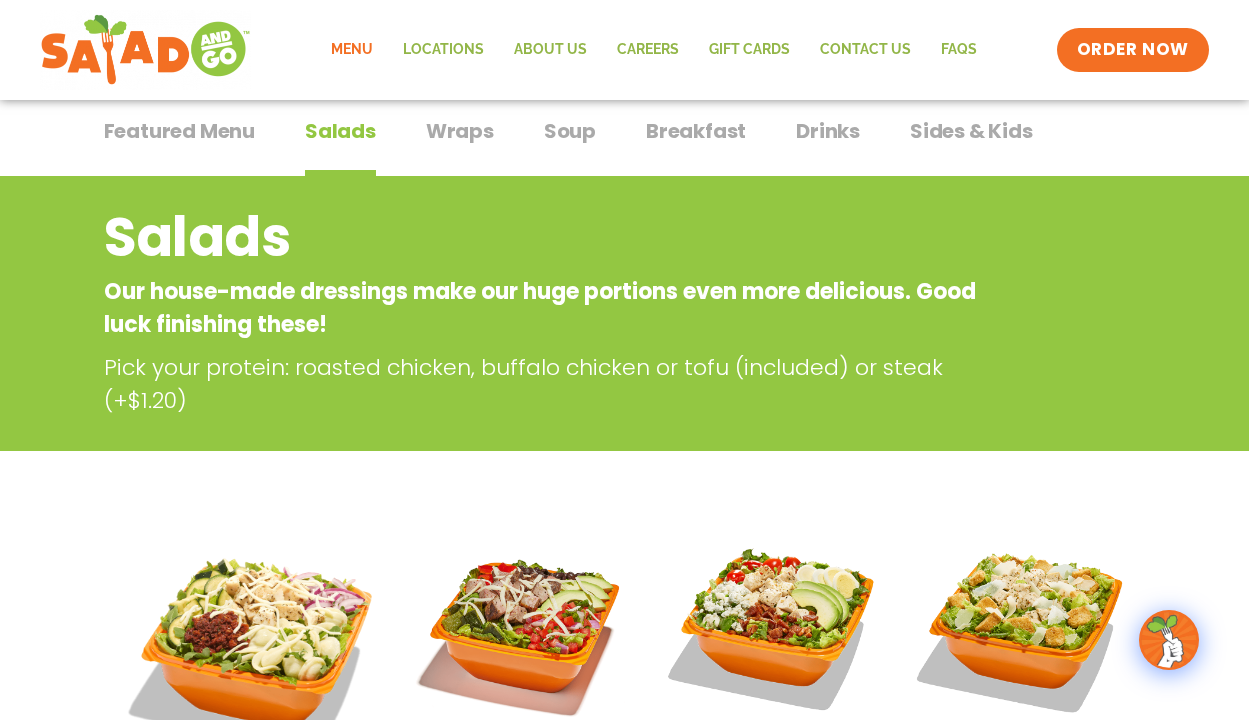 scroll, scrollTop: 0, scrollLeft: 0, axis: both 